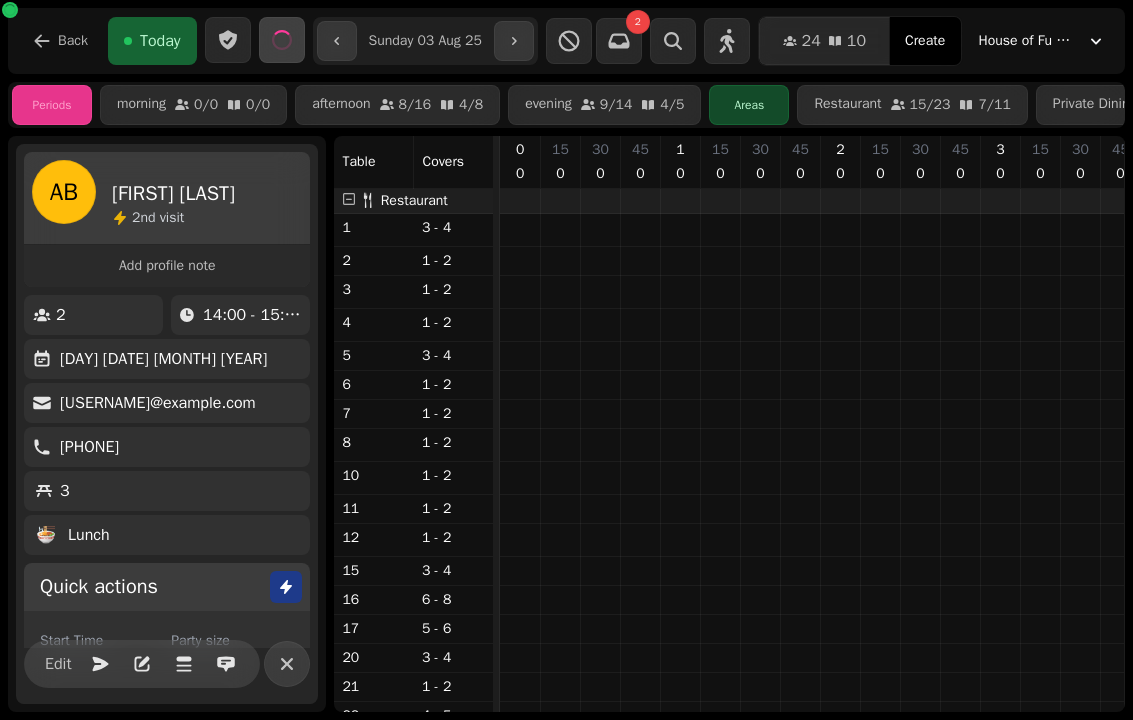 select on "**********" 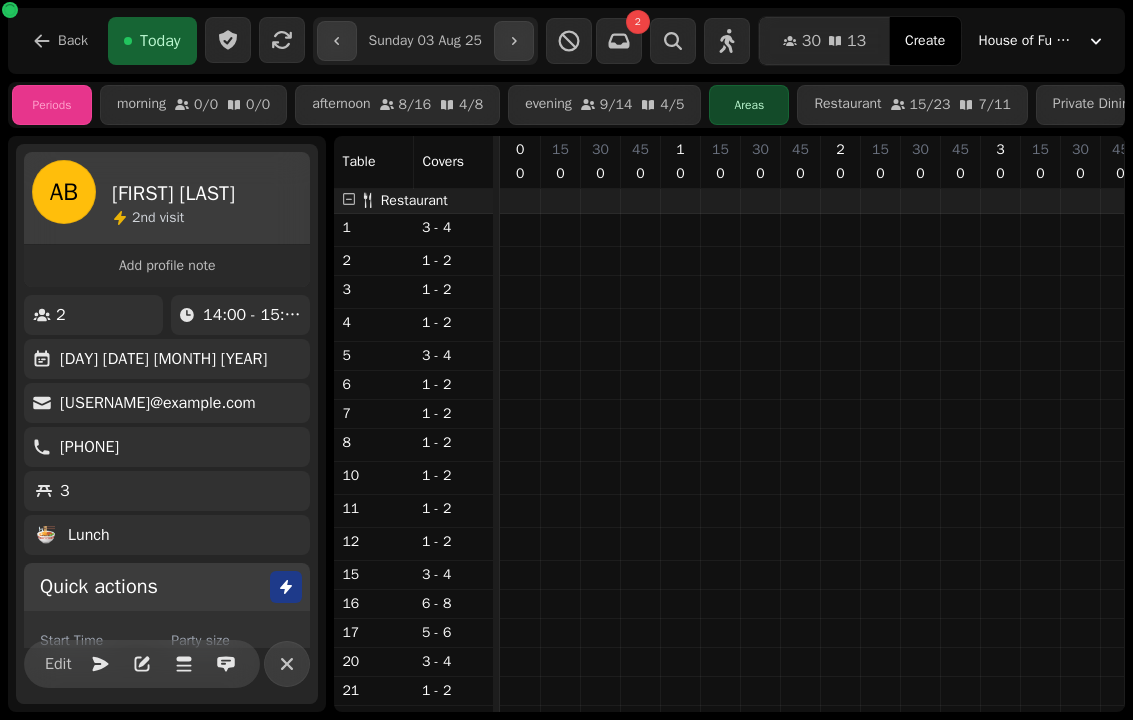 scroll, scrollTop: 0, scrollLeft: 0, axis: both 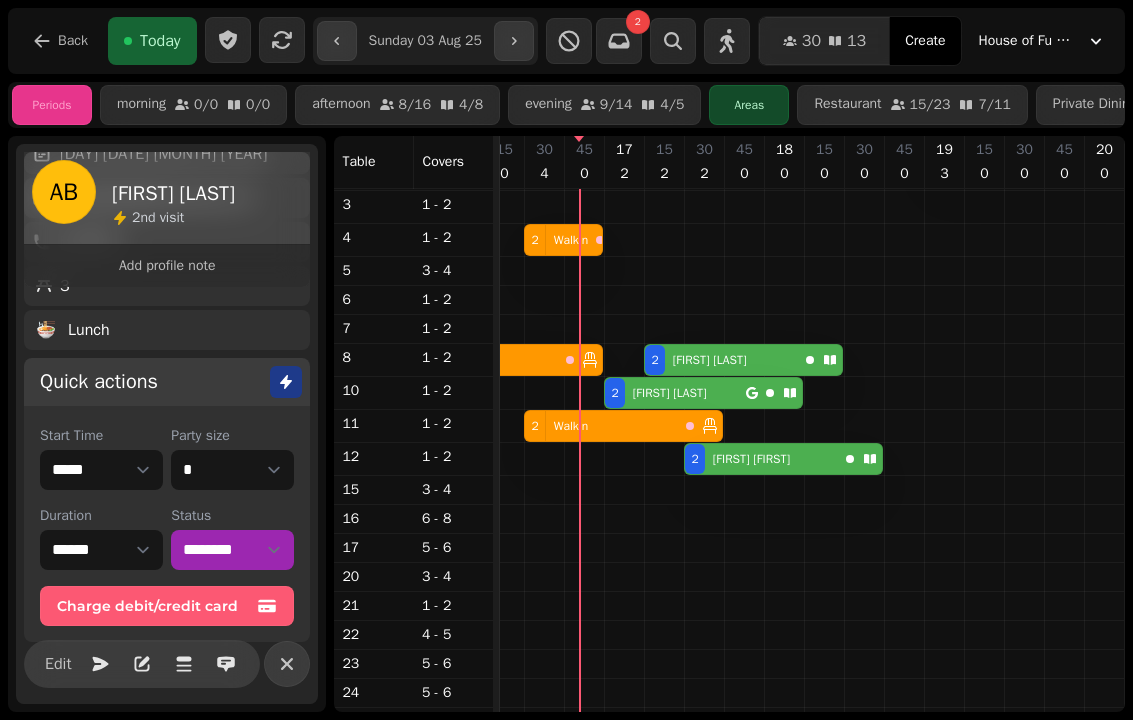 click on "[NUMBER] [FIRST]   [LAST]" at bounding box center (675, 393) 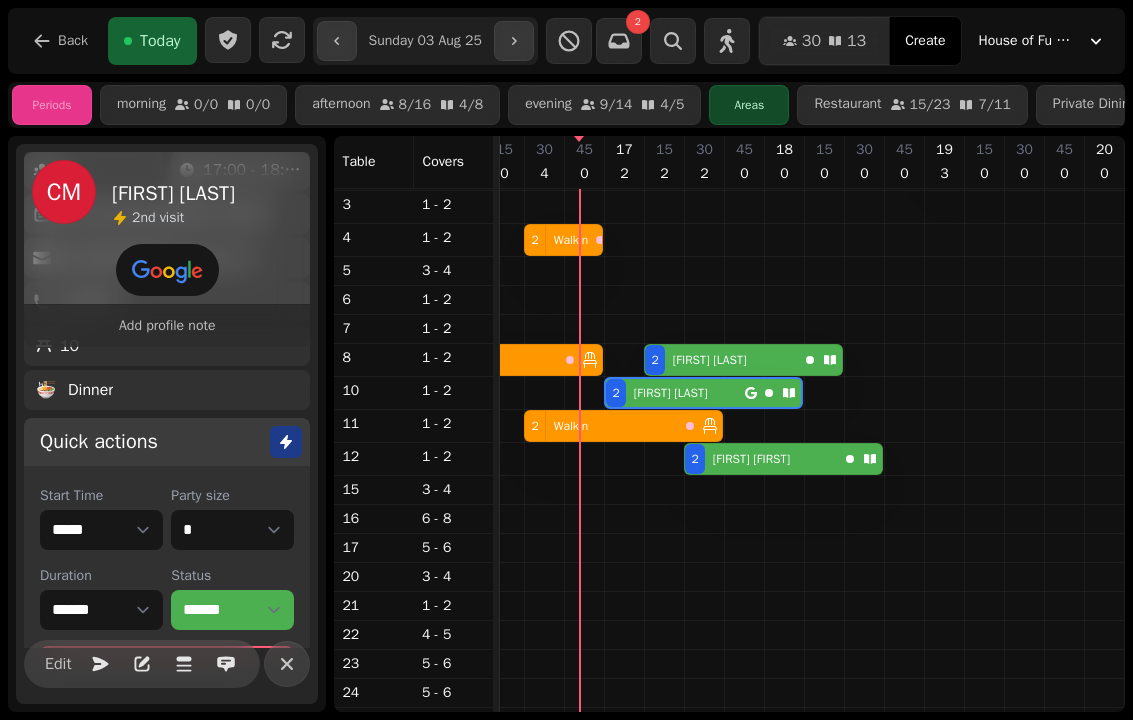 select on "**********" 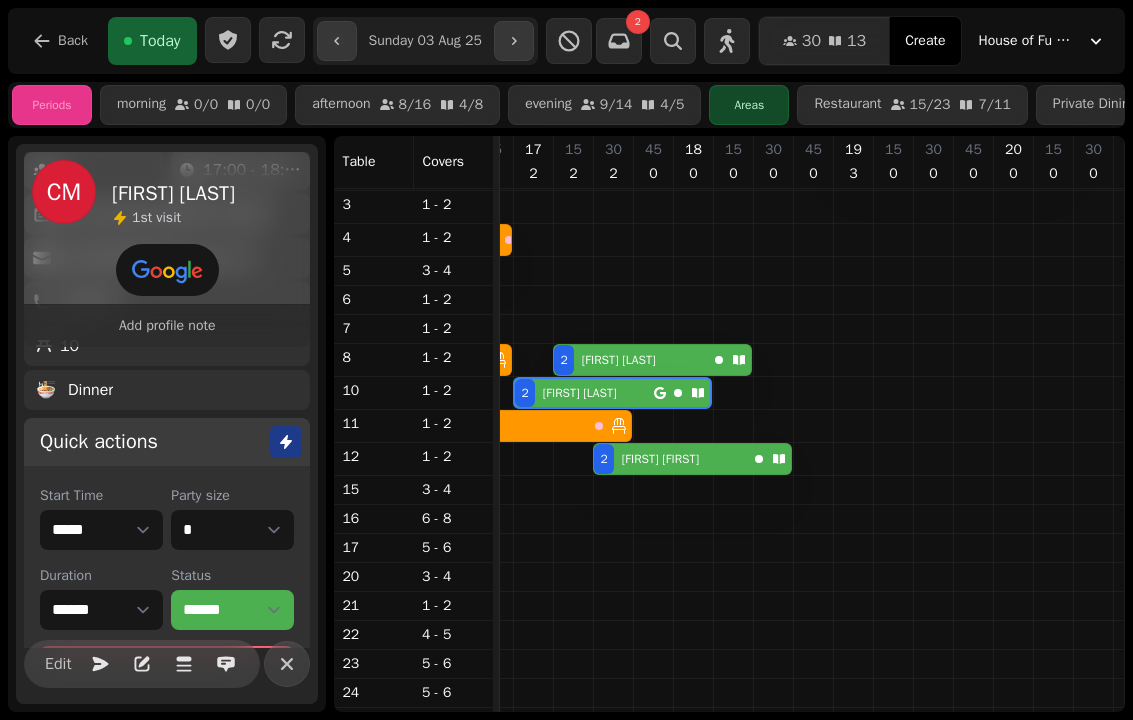 scroll, scrollTop: 139, scrollLeft: 2620, axis: both 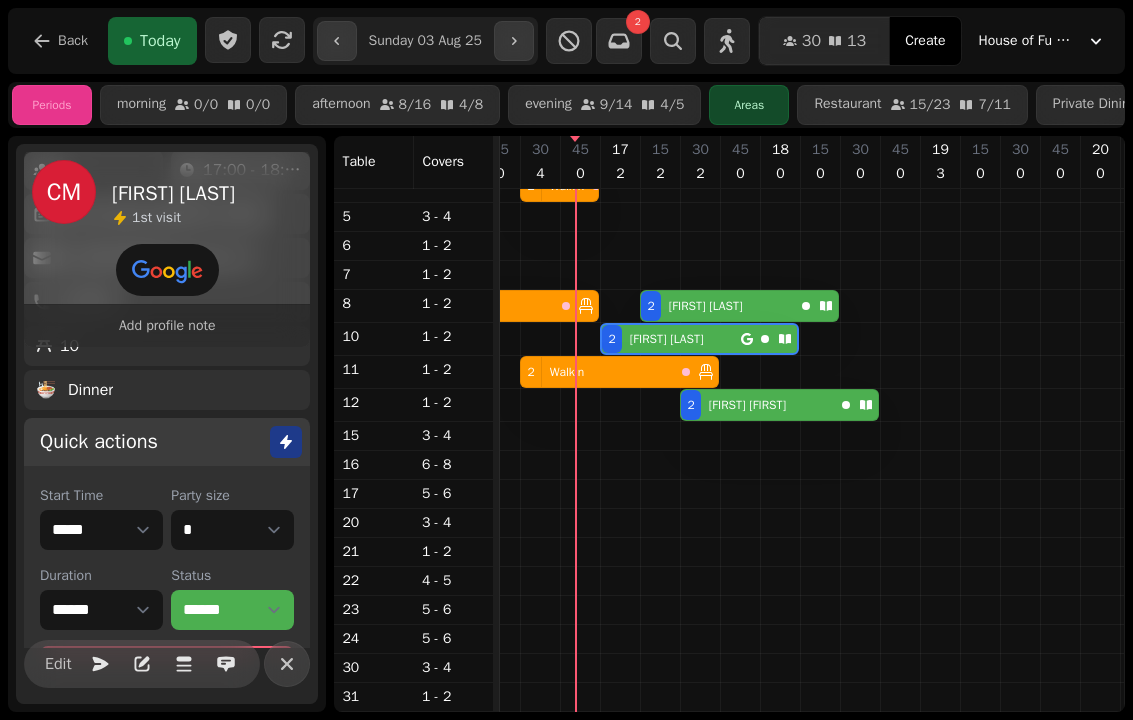 click on "[FIRST]   [LAST]" at bounding box center [667, 339] 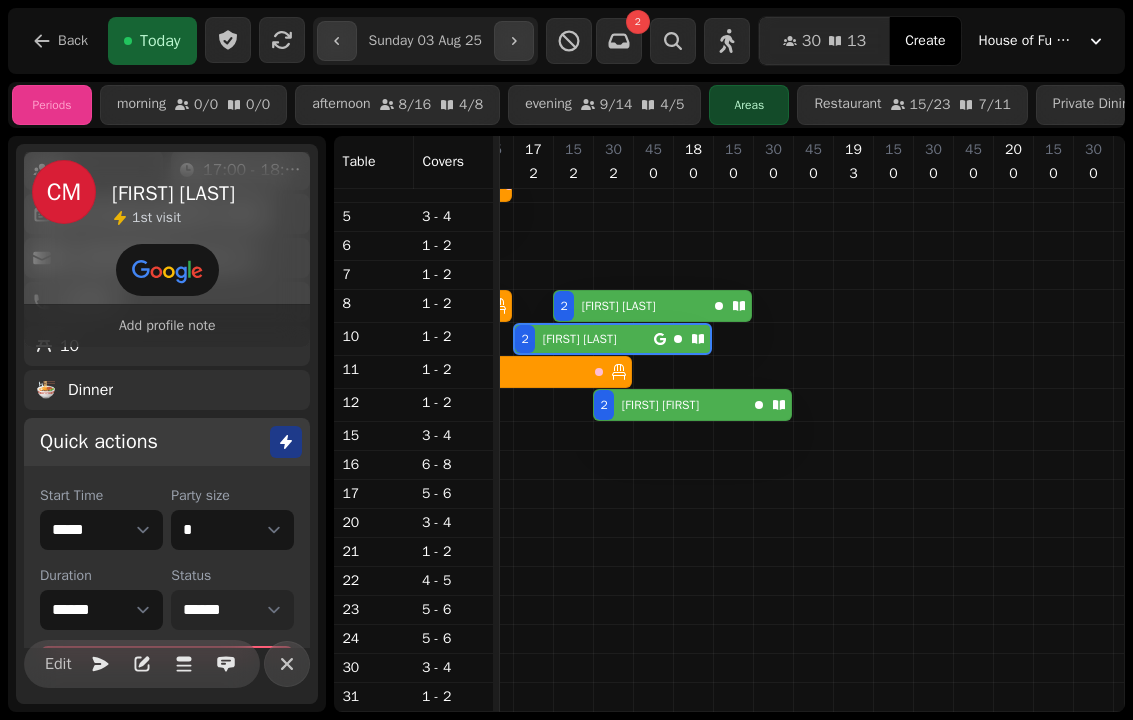click on "**********" at bounding box center (232, 610) 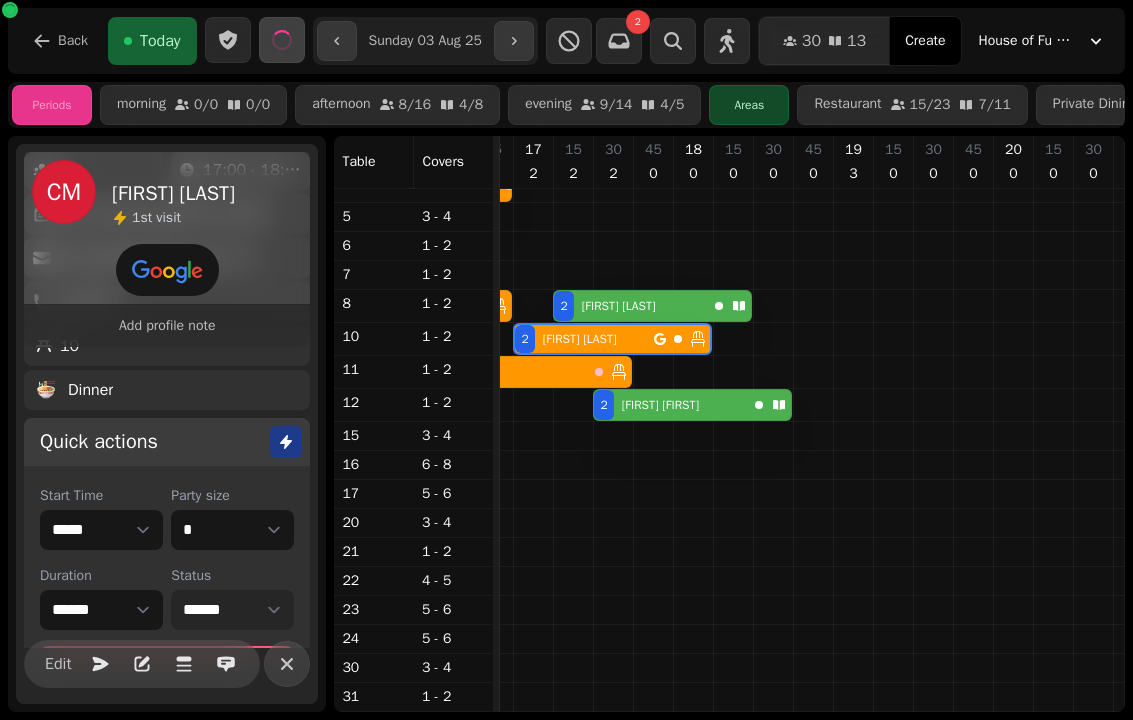 select on "**********" 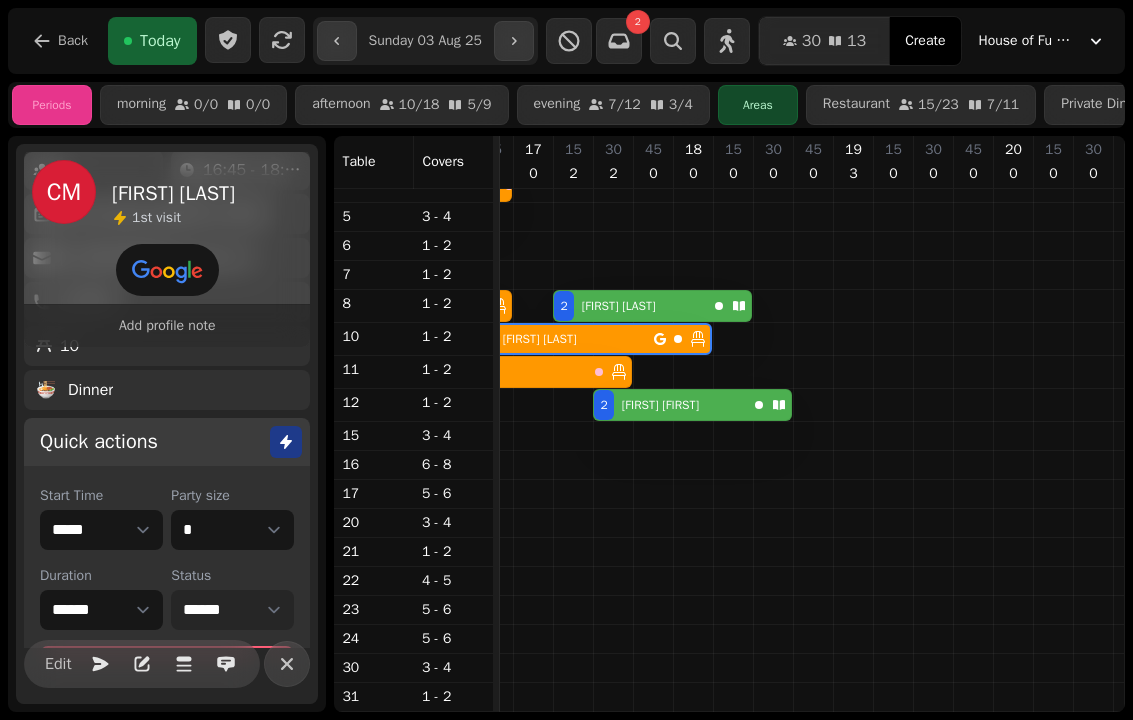 scroll, scrollTop: 130, scrollLeft: 2657, axis: both 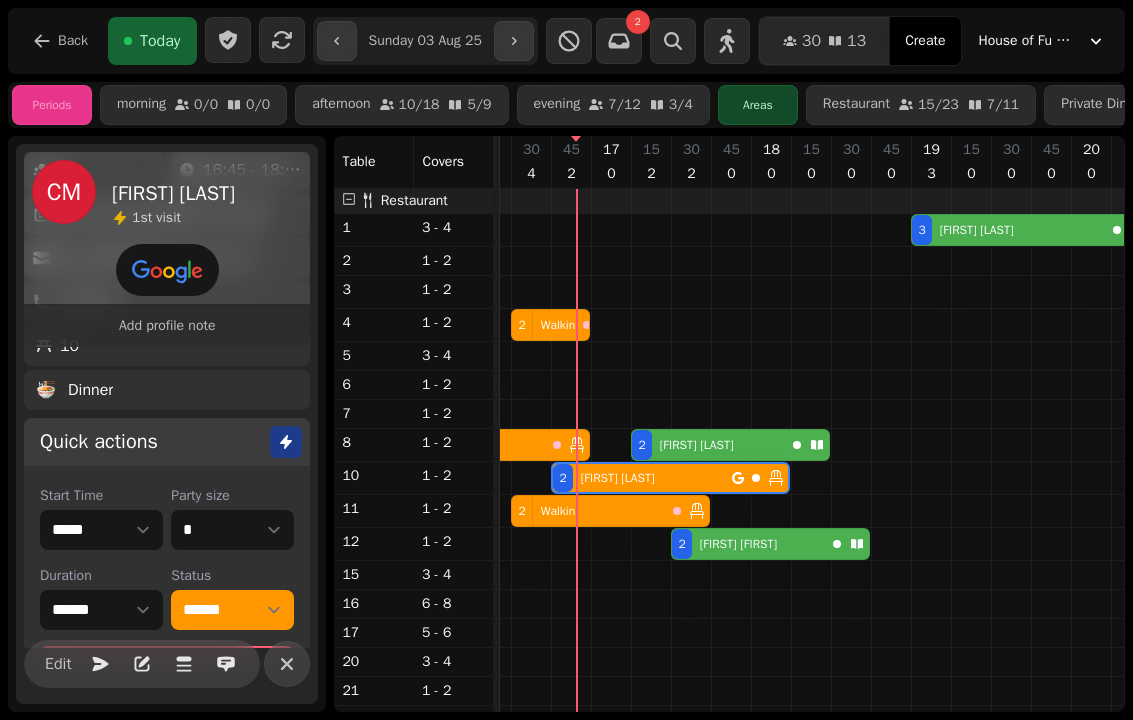 click on "Walkin" at bounding box center (558, 325) 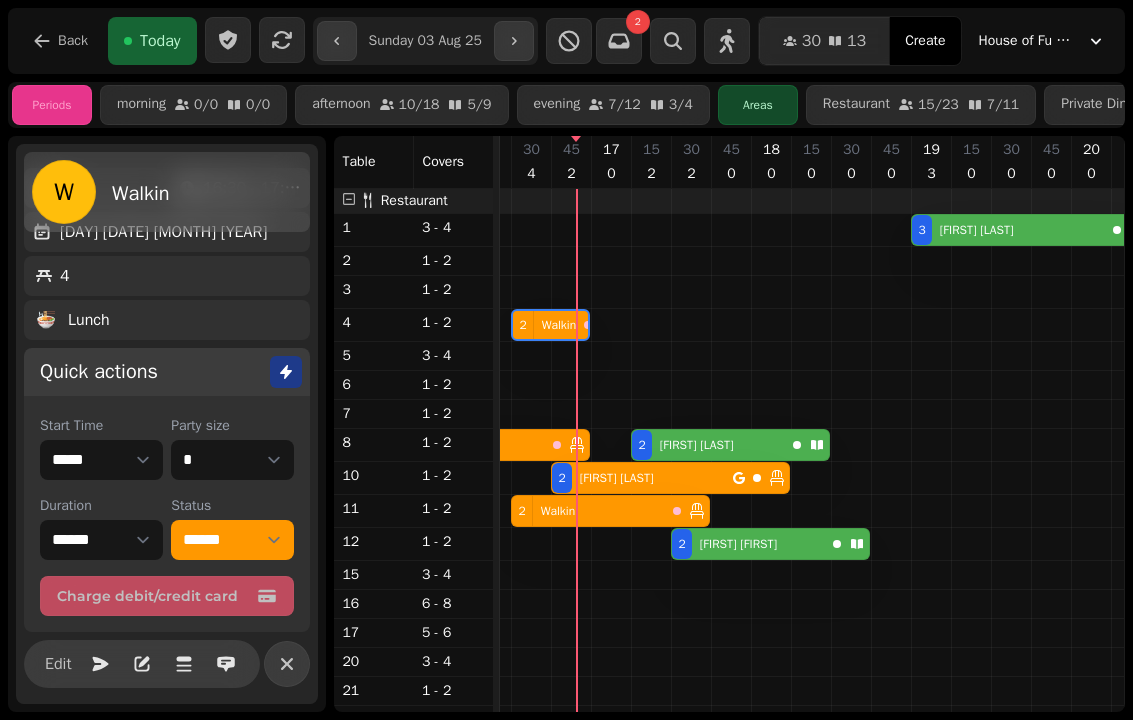 scroll, scrollTop: 0, scrollLeft: 2627, axis: horizontal 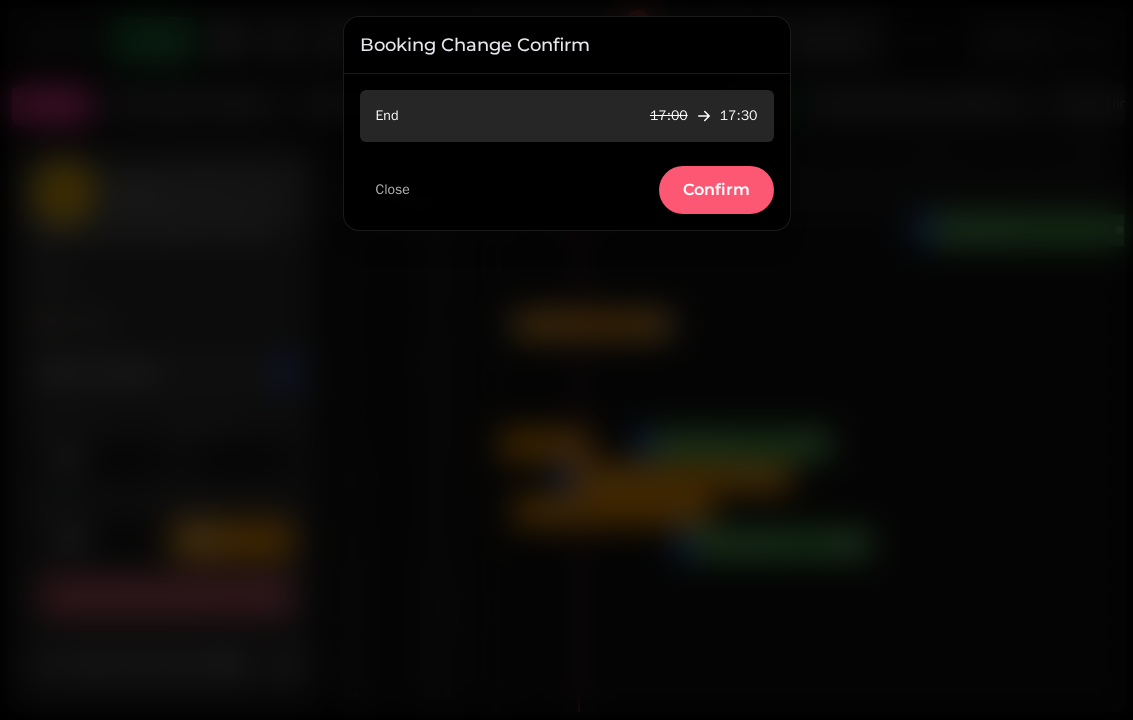 click on "Confirm" at bounding box center [716, 190] 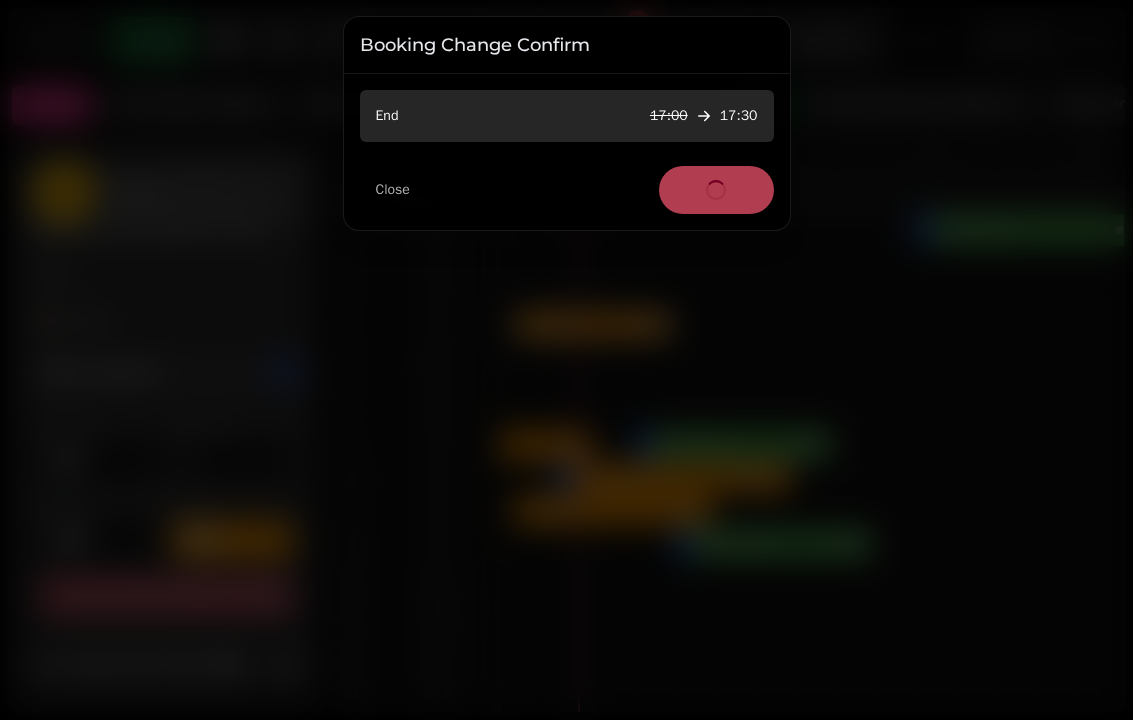 select on "****" 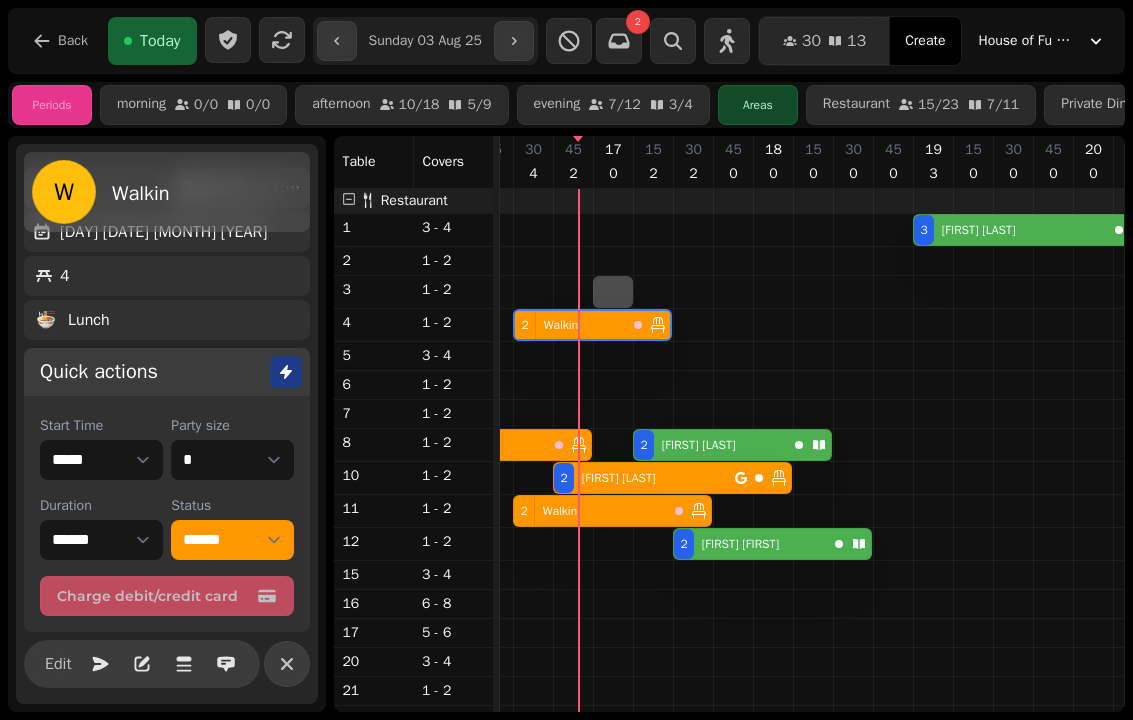 select on "*" 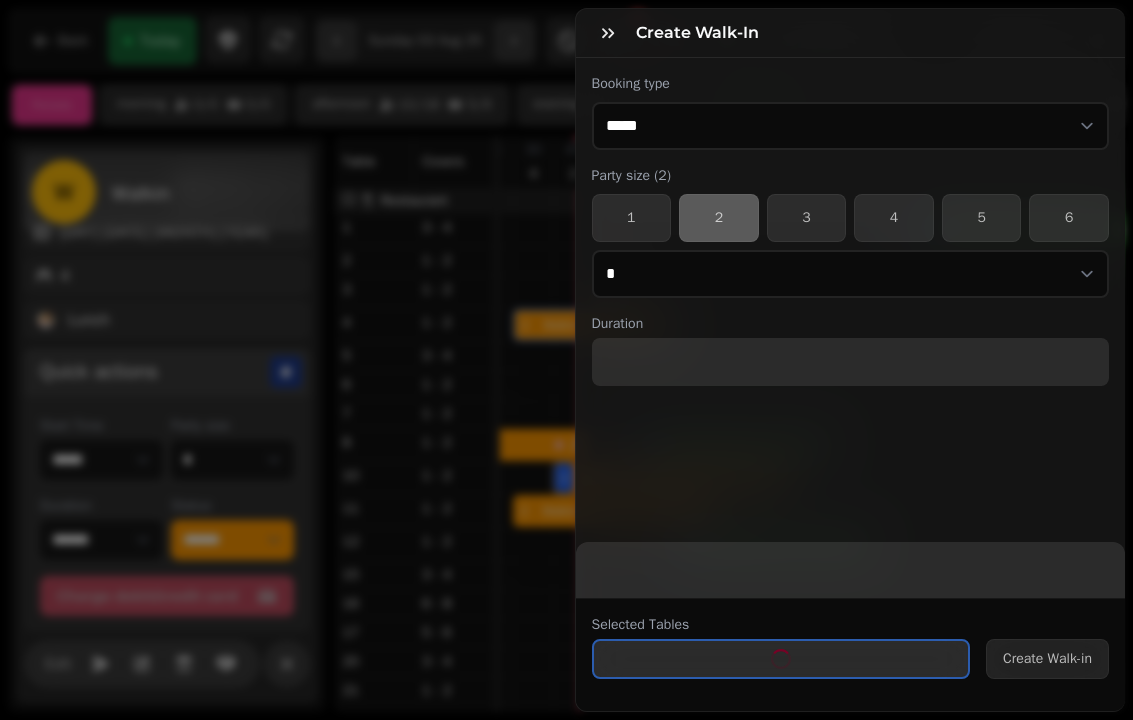 select on "****" 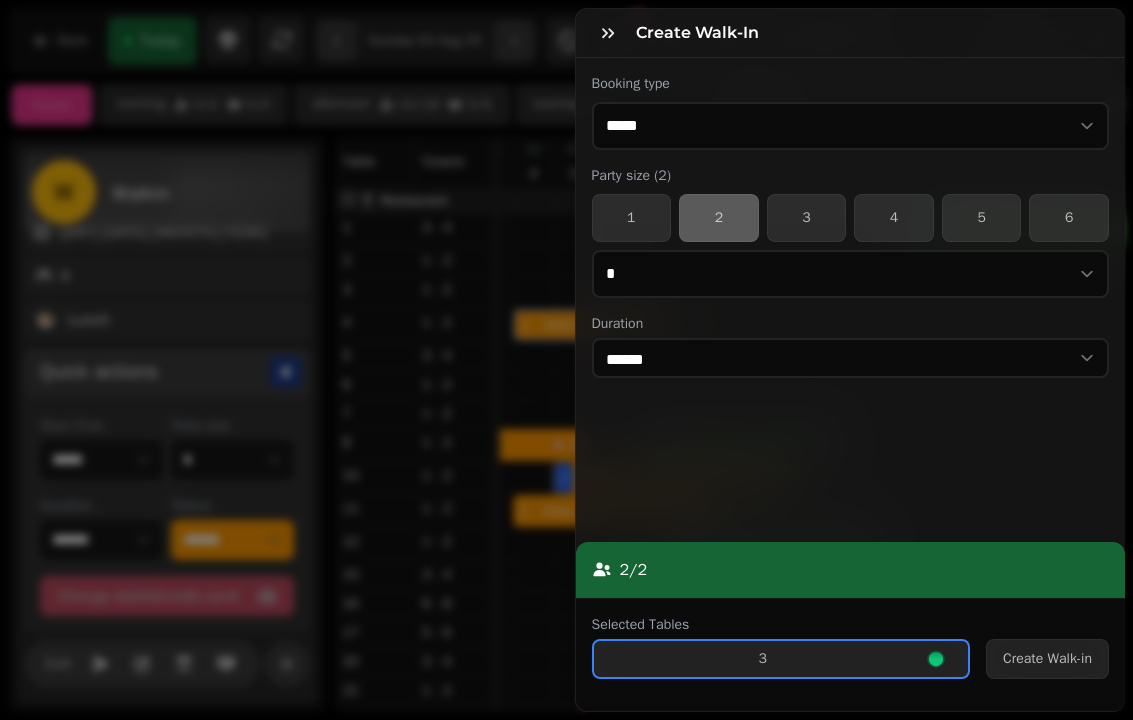 click on "Create Walk-in" at bounding box center (1047, 659) 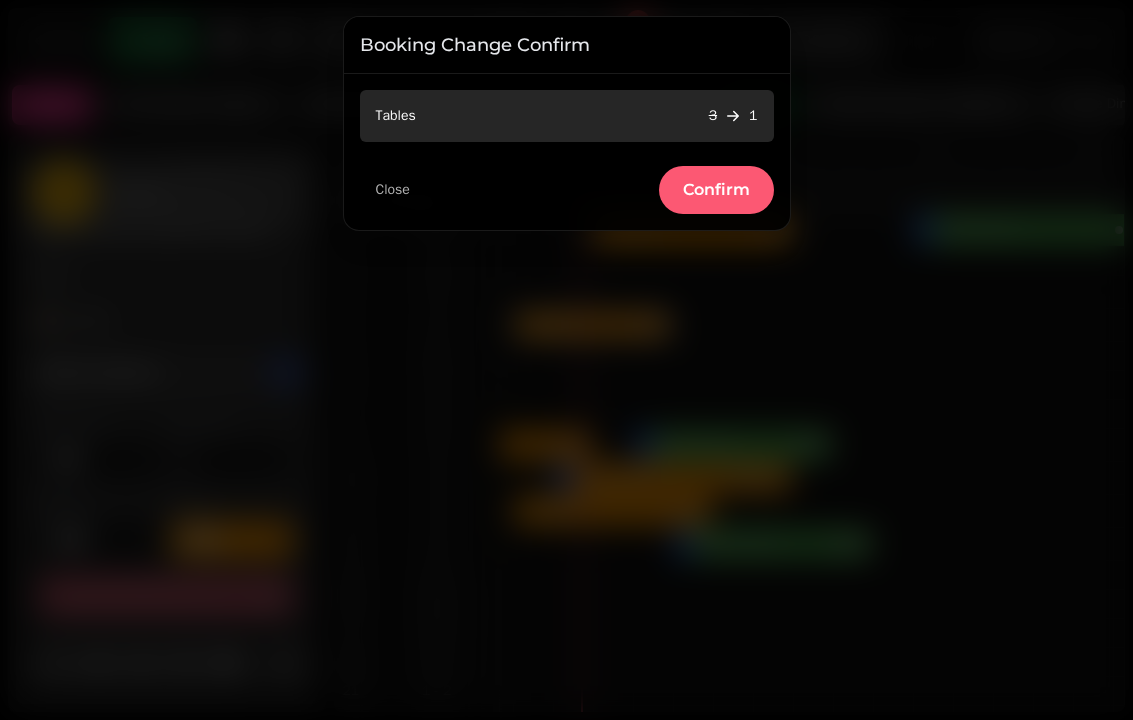 click on "Confirm" at bounding box center (716, 190) 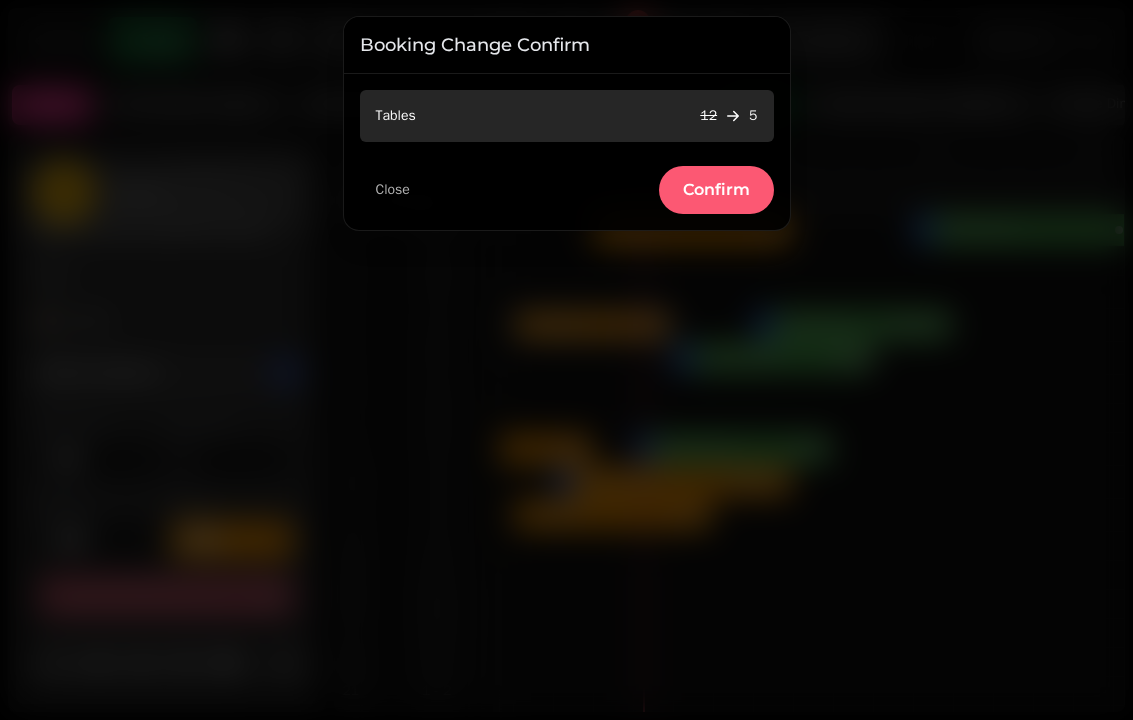 click on "Close" at bounding box center (393, 190) 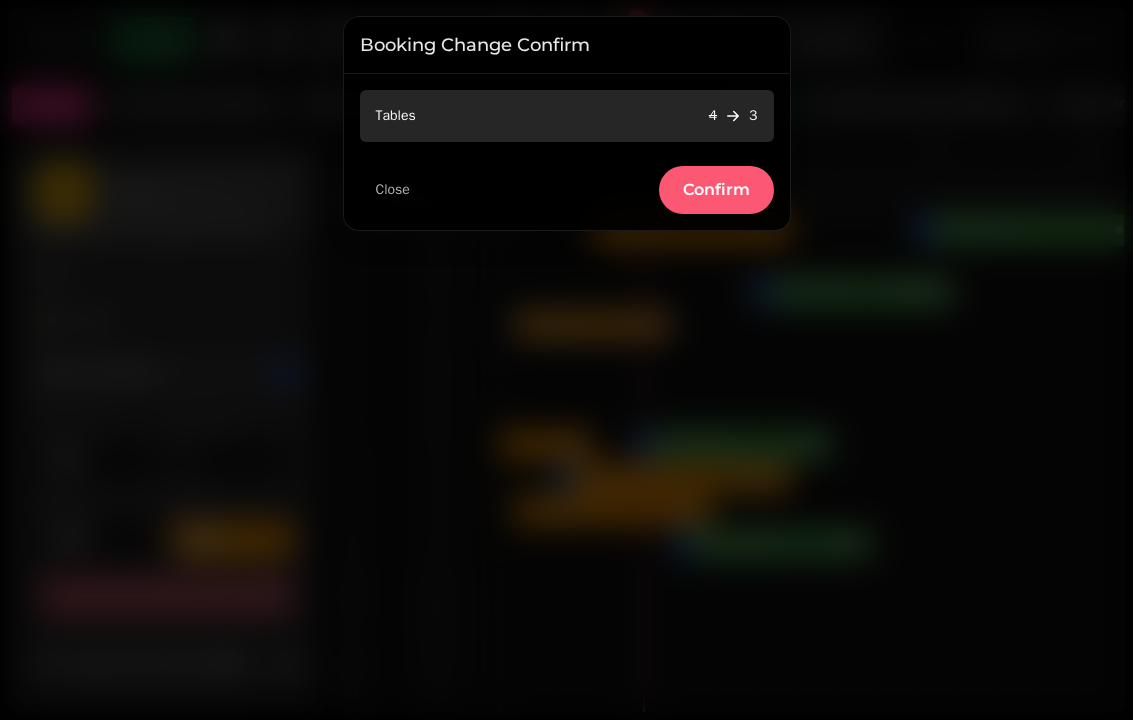 click on "Confirm" at bounding box center (716, 190) 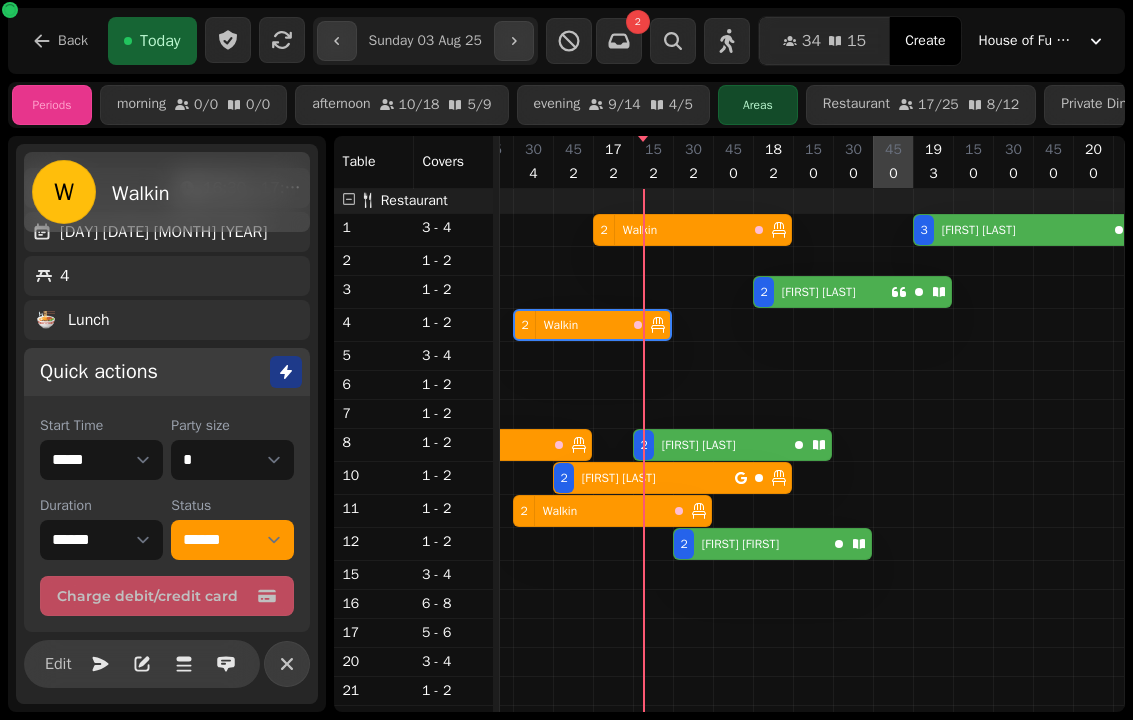 click at bounding box center (893, 1037) 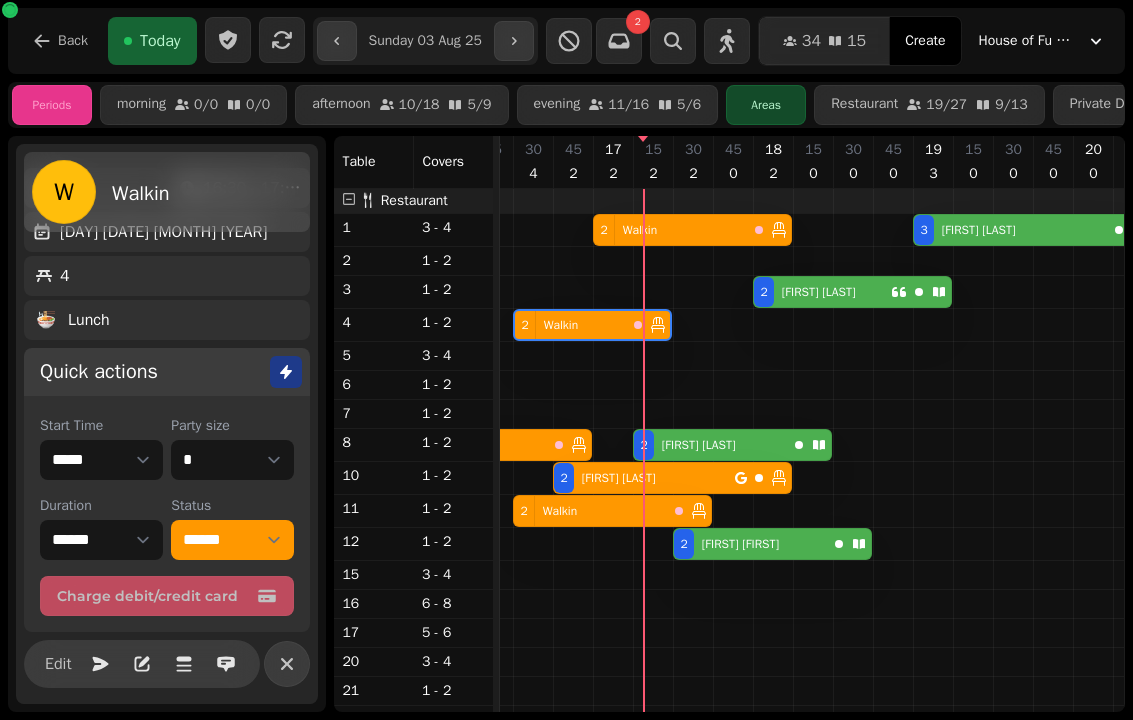 click on "[FIRST]   [LAST]" at bounding box center (815, 292) 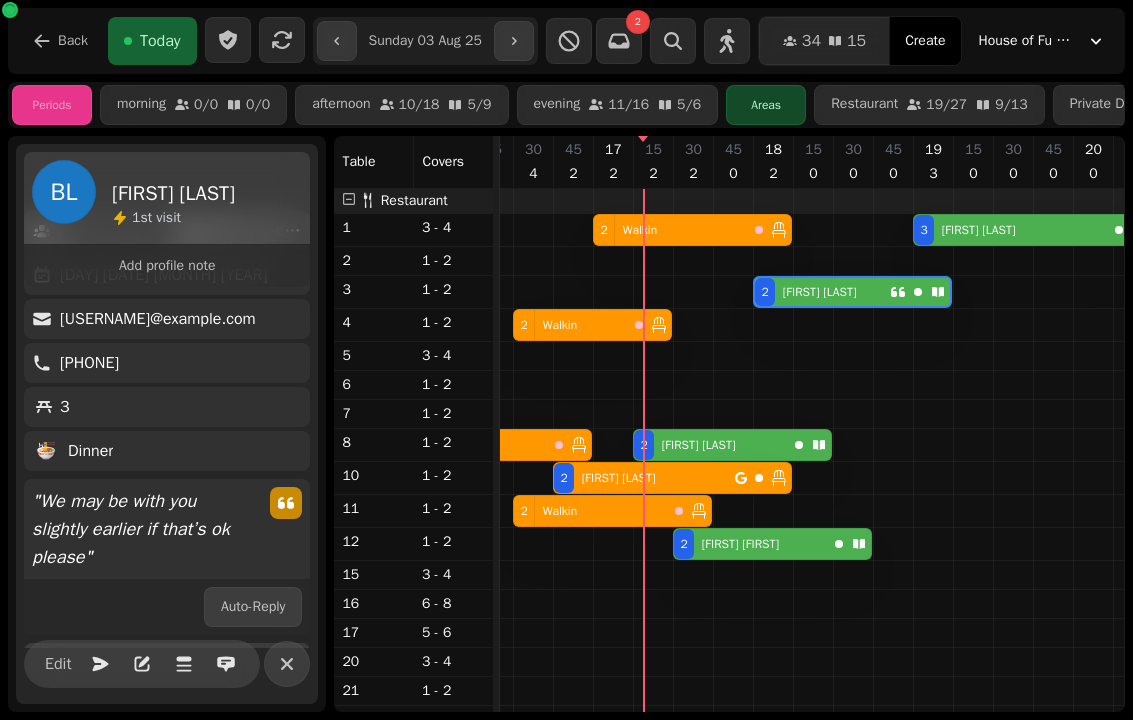 select on "**********" 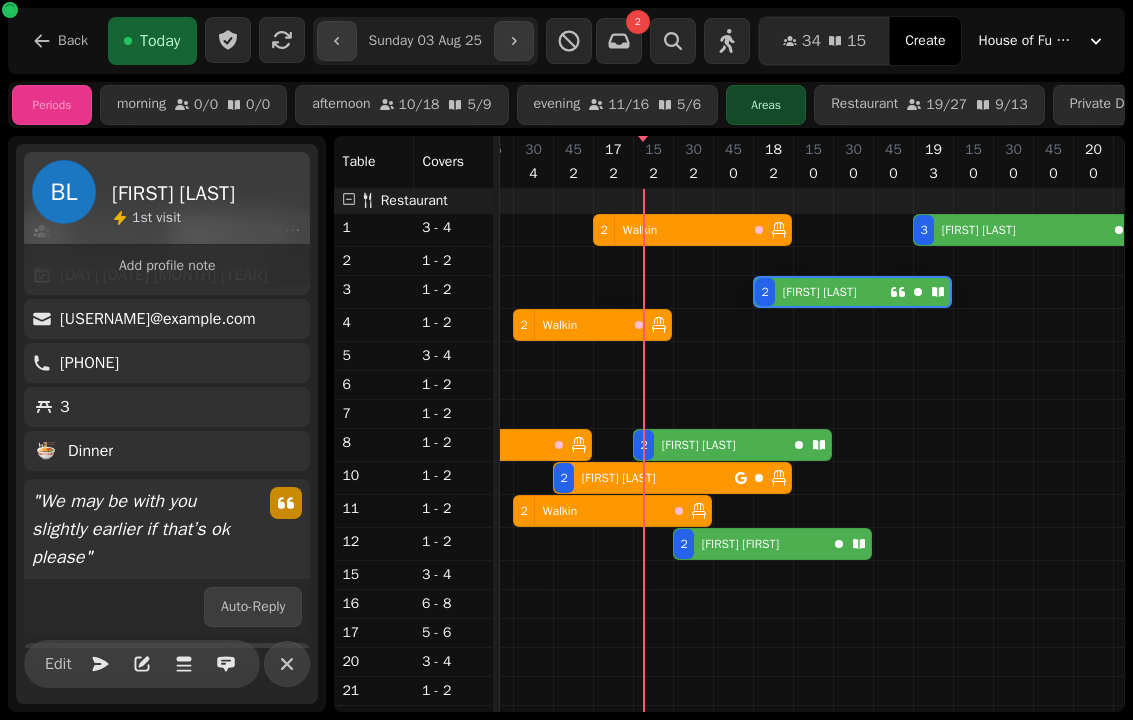 select on "****" 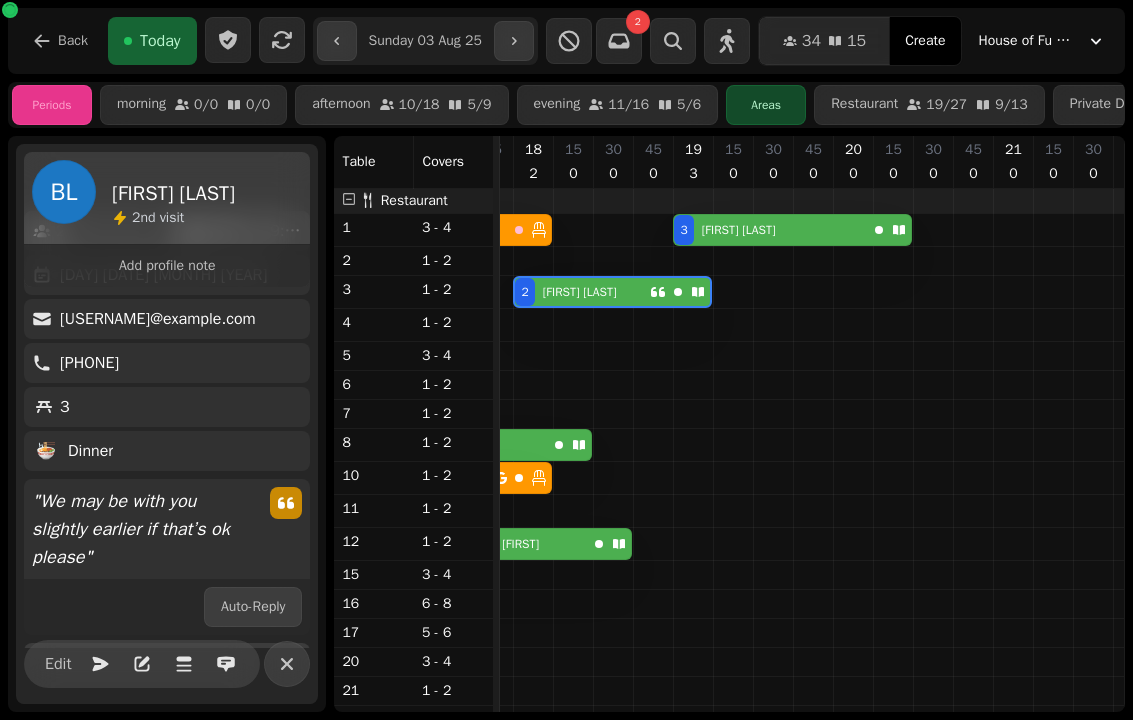 scroll, scrollTop: 0, scrollLeft: 2799, axis: horizontal 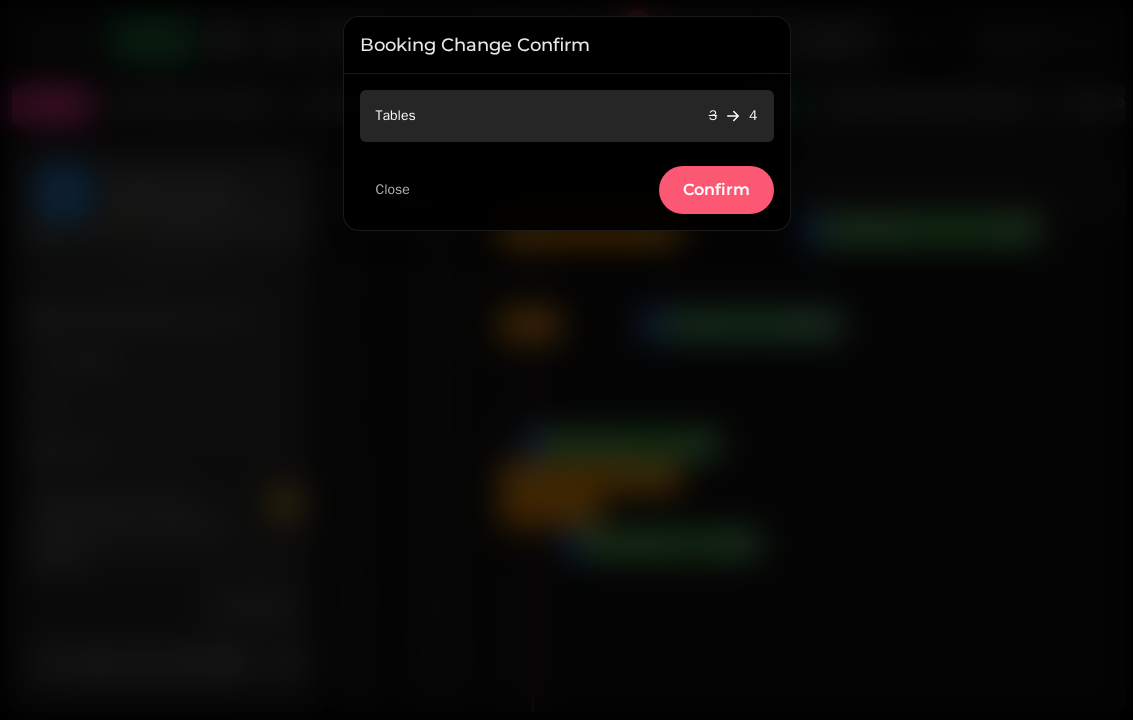 click on "Confirm" at bounding box center [716, 190] 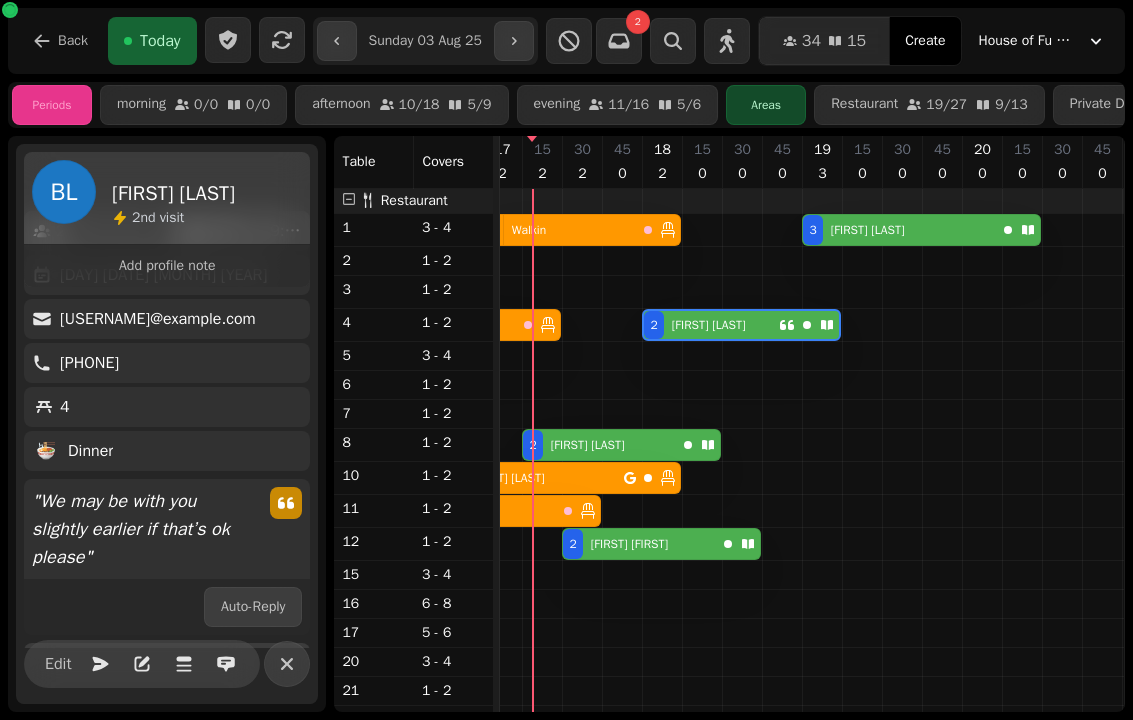 scroll, scrollTop: 37, scrollLeft: 2638, axis: both 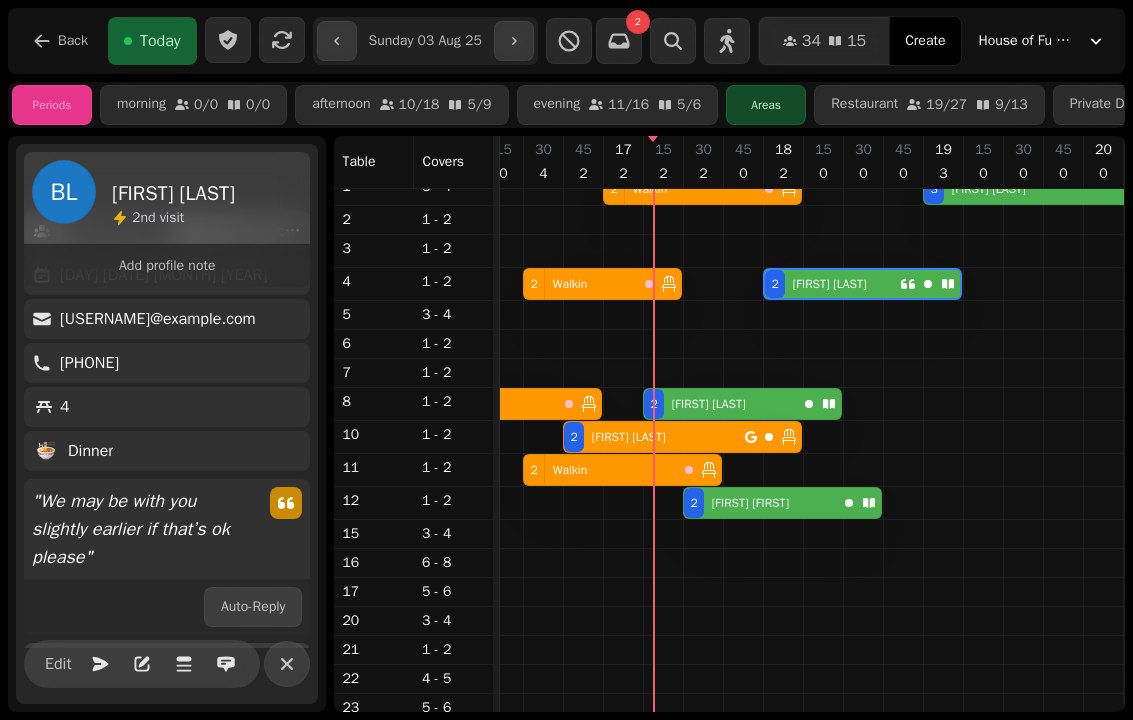 click on "2 Walkin" at bounding box center (600, 470) 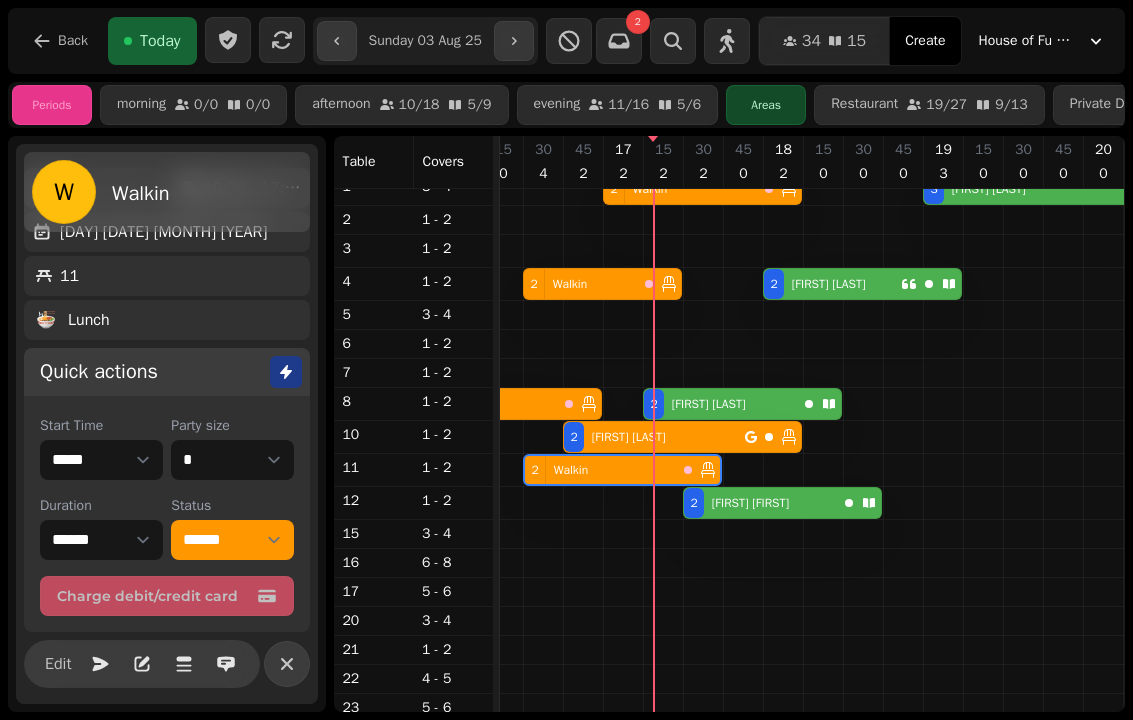 select on "**********" 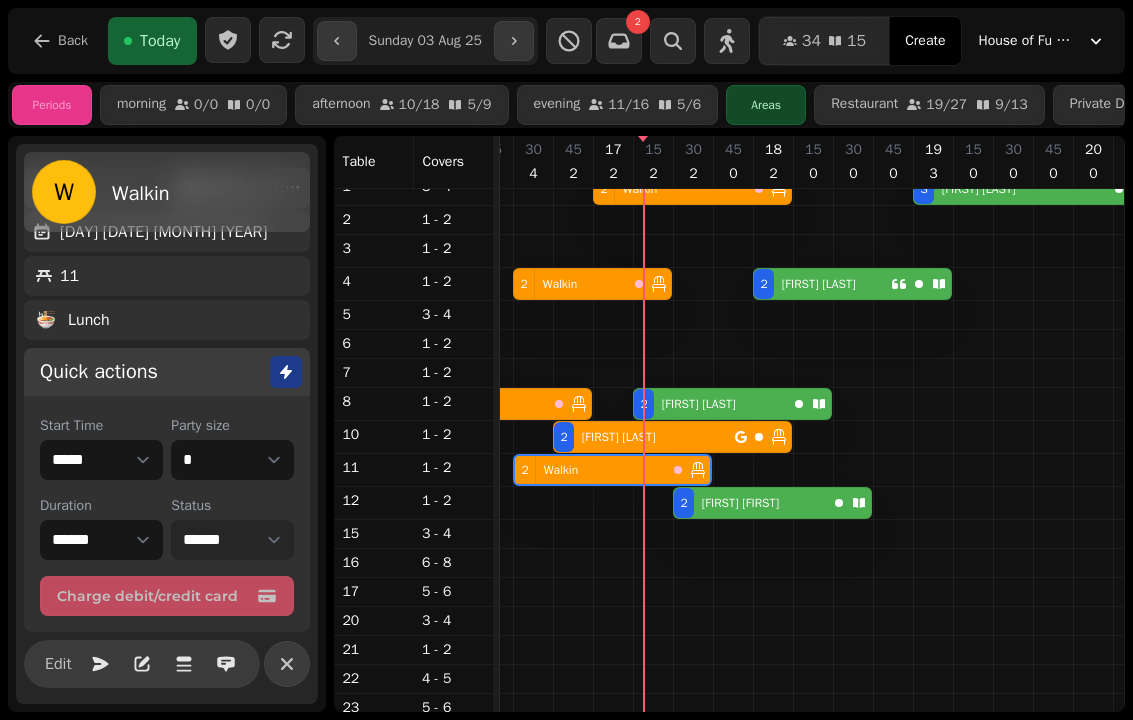 click on "**********" at bounding box center [232, 540] 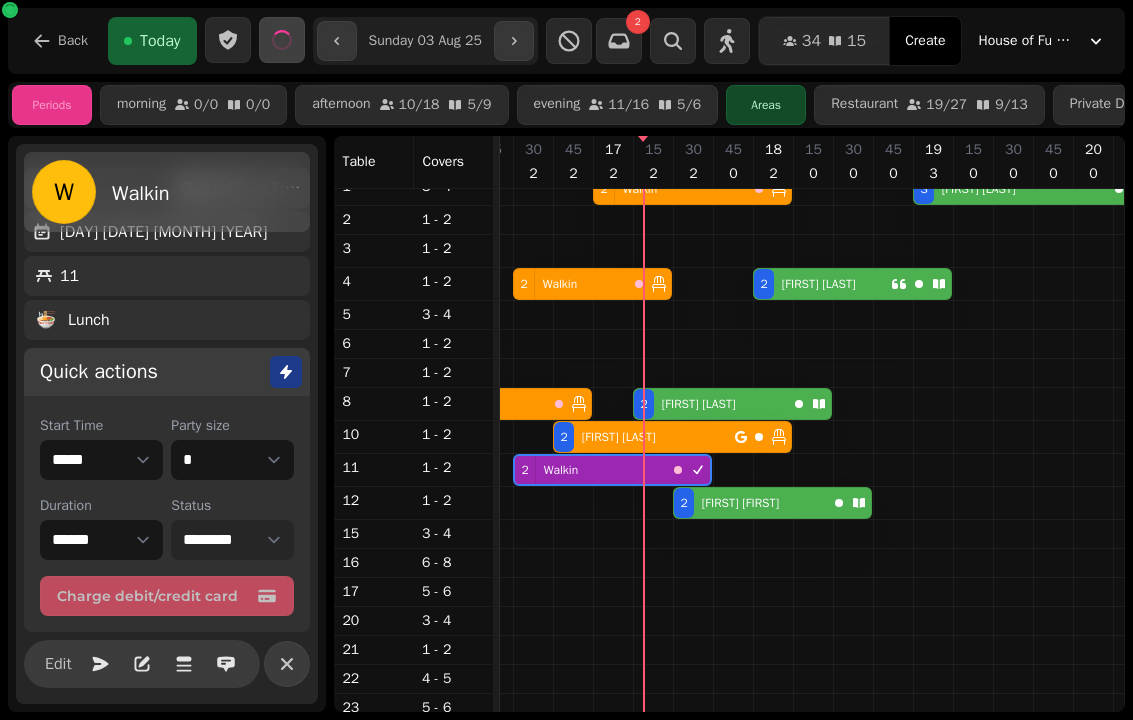 select on "****" 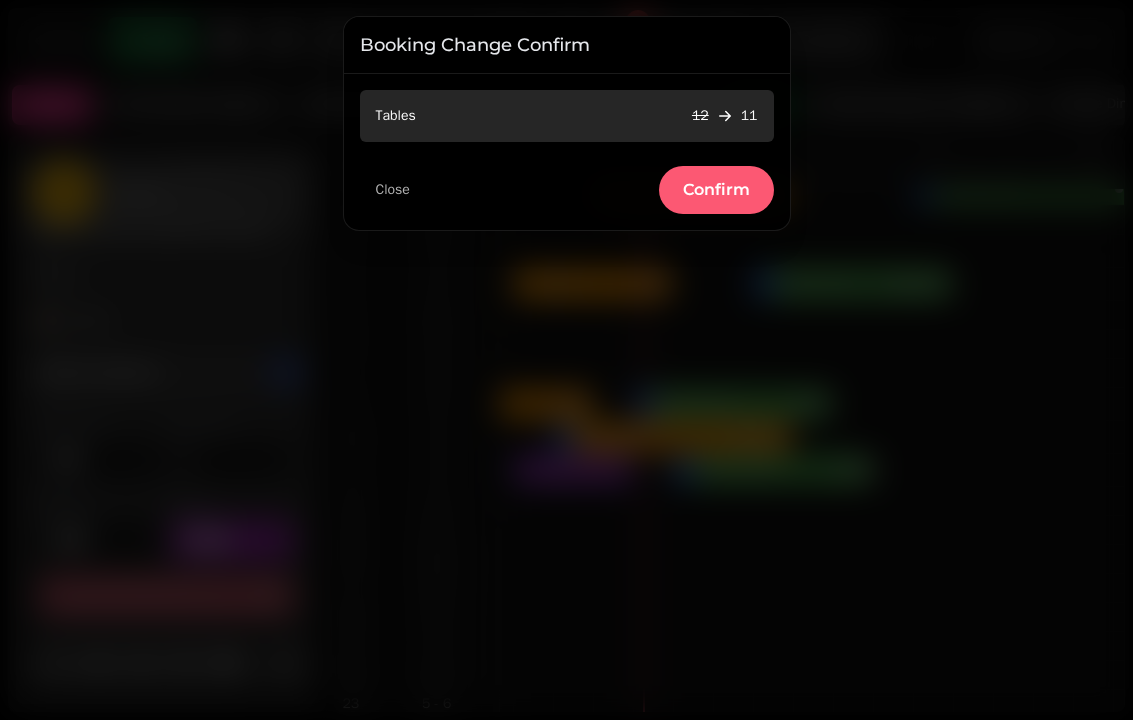 click on "Confirm" at bounding box center [716, 190] 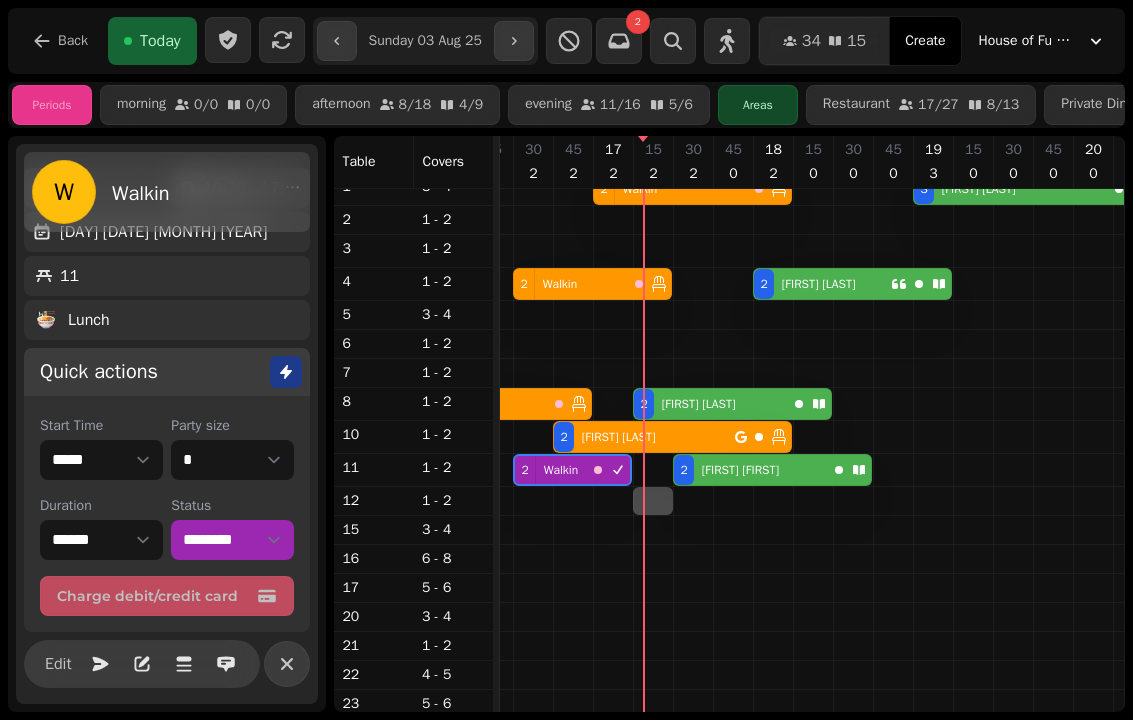 select on "*" 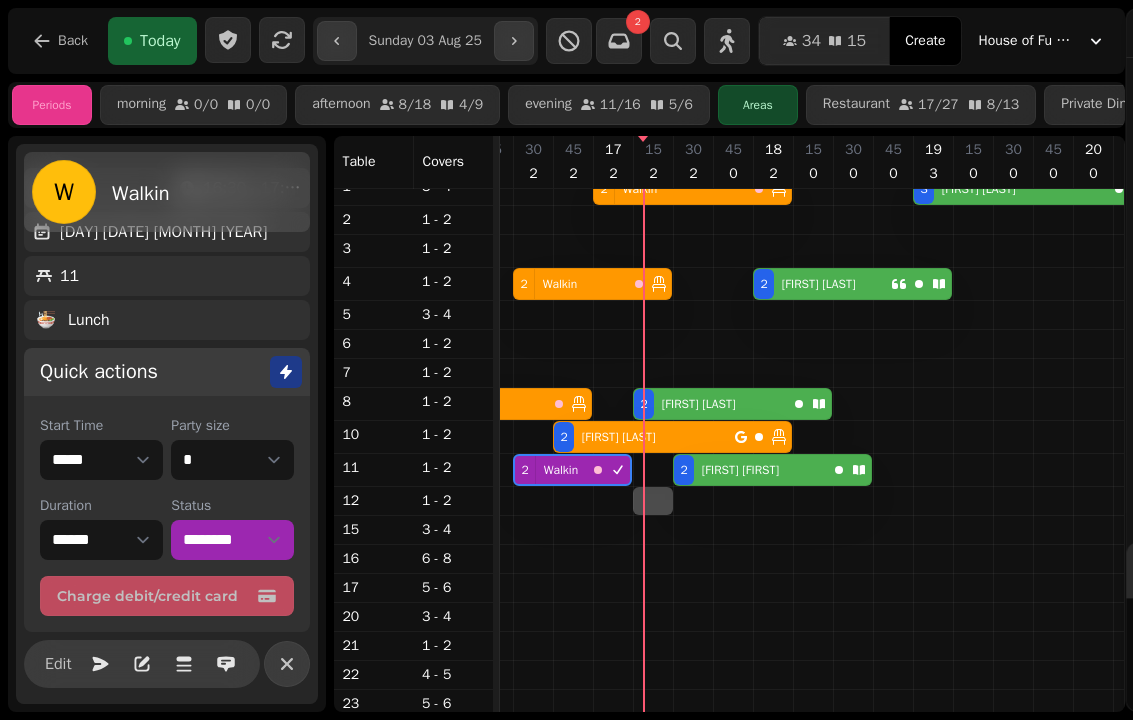 select on "****" 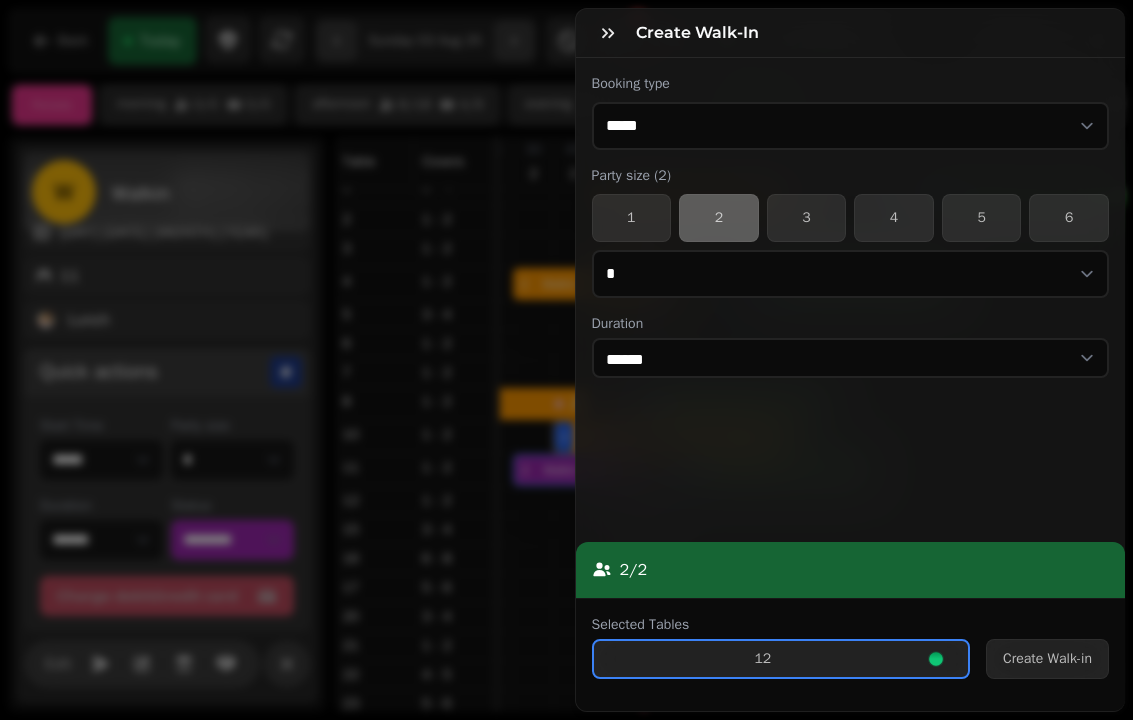 click on "Create Walk-in" at bounding box center [1047, 659] 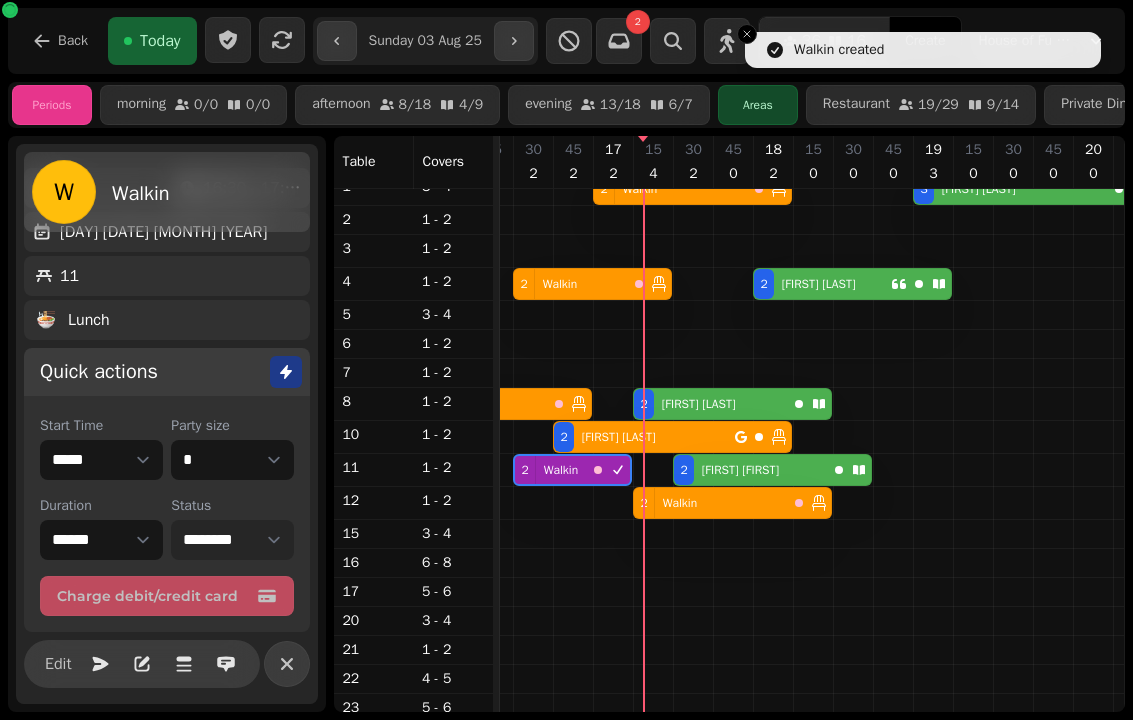 scroll, scrollTop: 0, scrollLeft: 2575, axis: horizontal 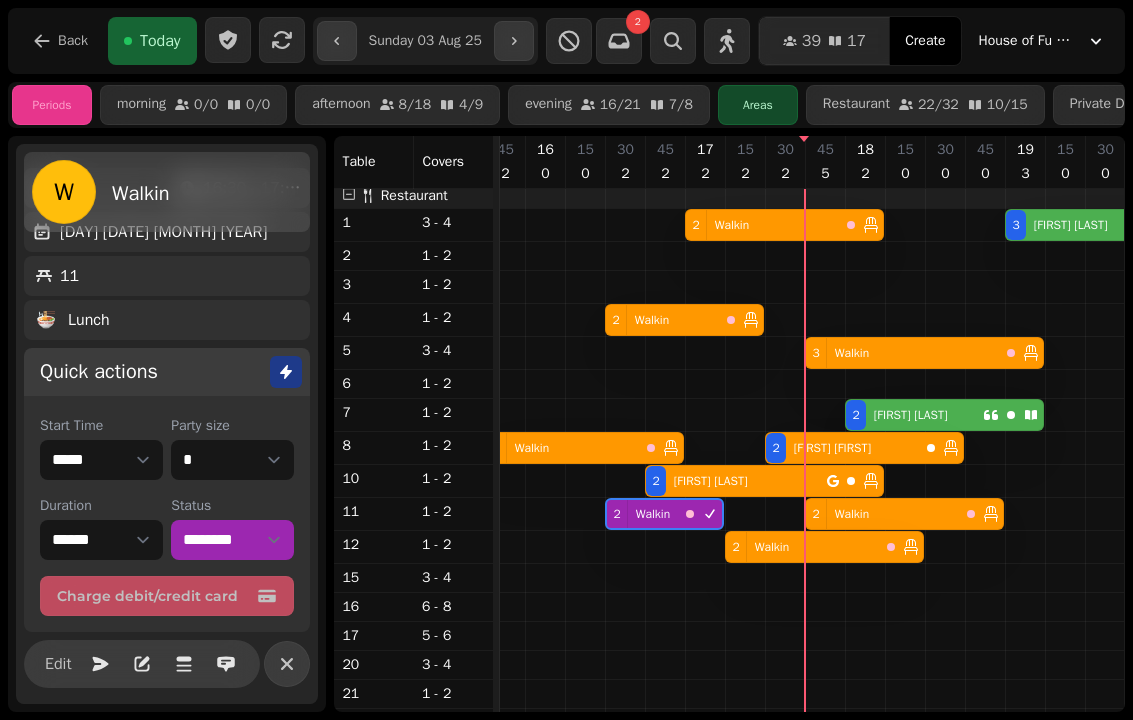 click on "[FIRST]   [LAST]" at bounding box center (711, 481) 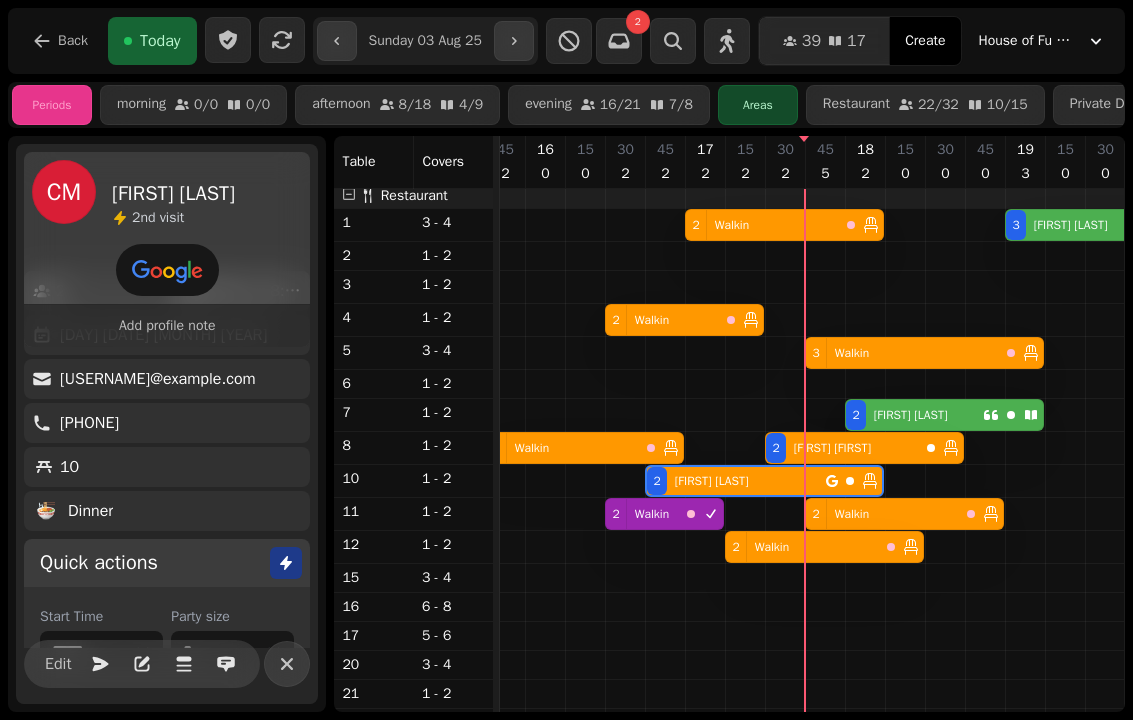 select on "**********" 